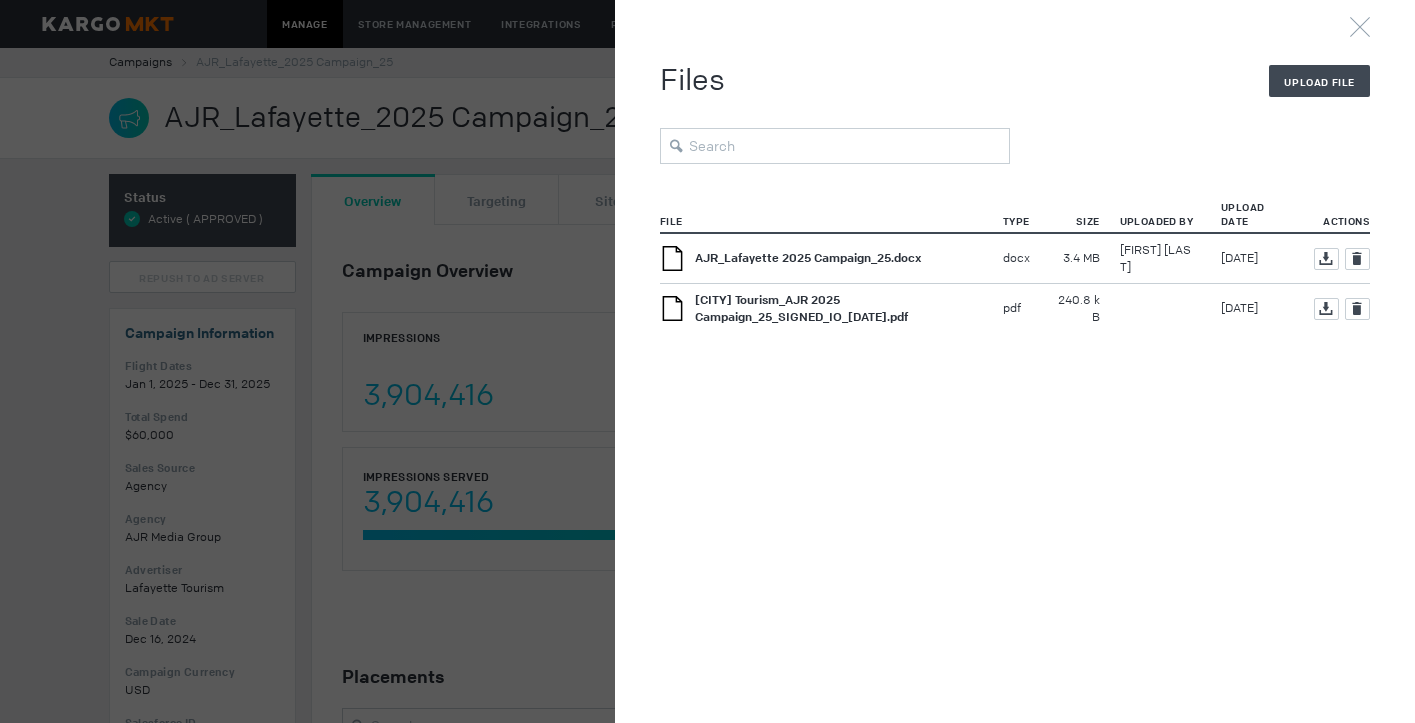scroll, scrollTop: 0, scrollLeft: 0, axis: both 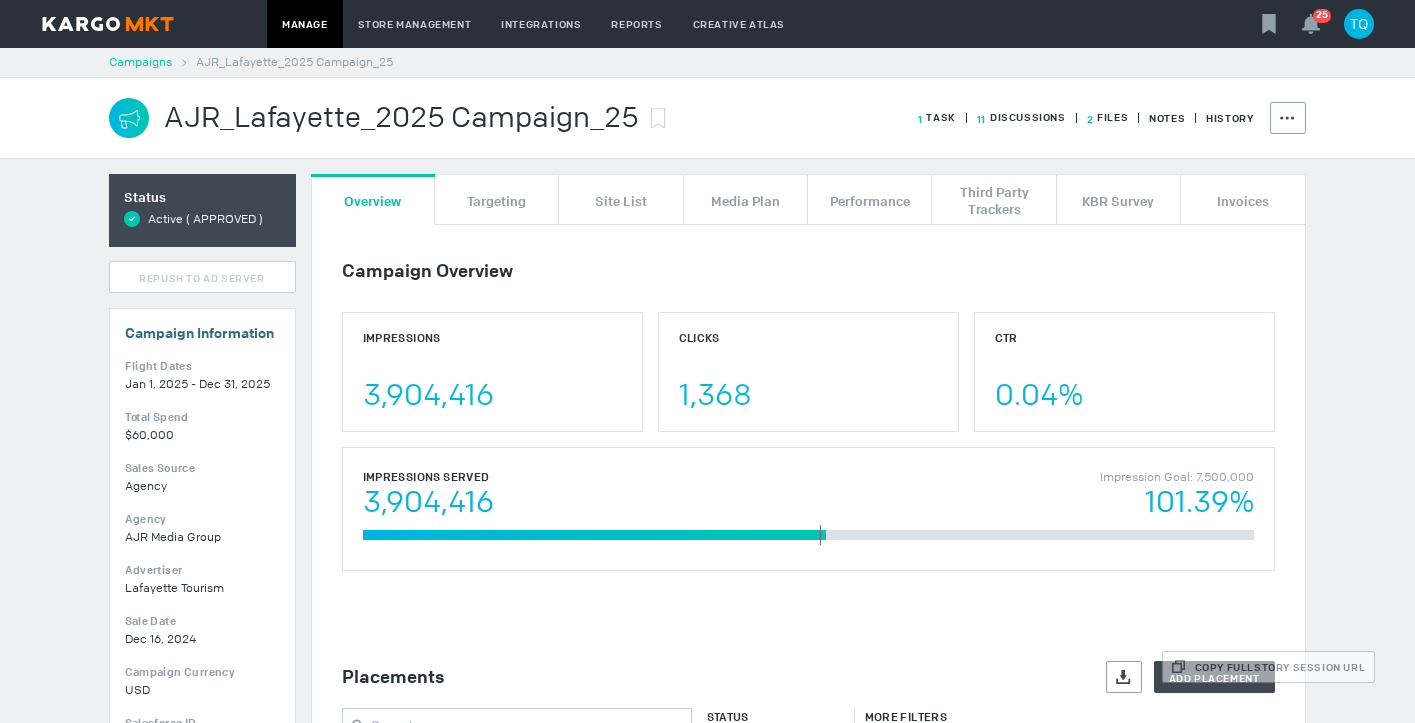 click on "Campaigns" at bounding box center (140, 62) 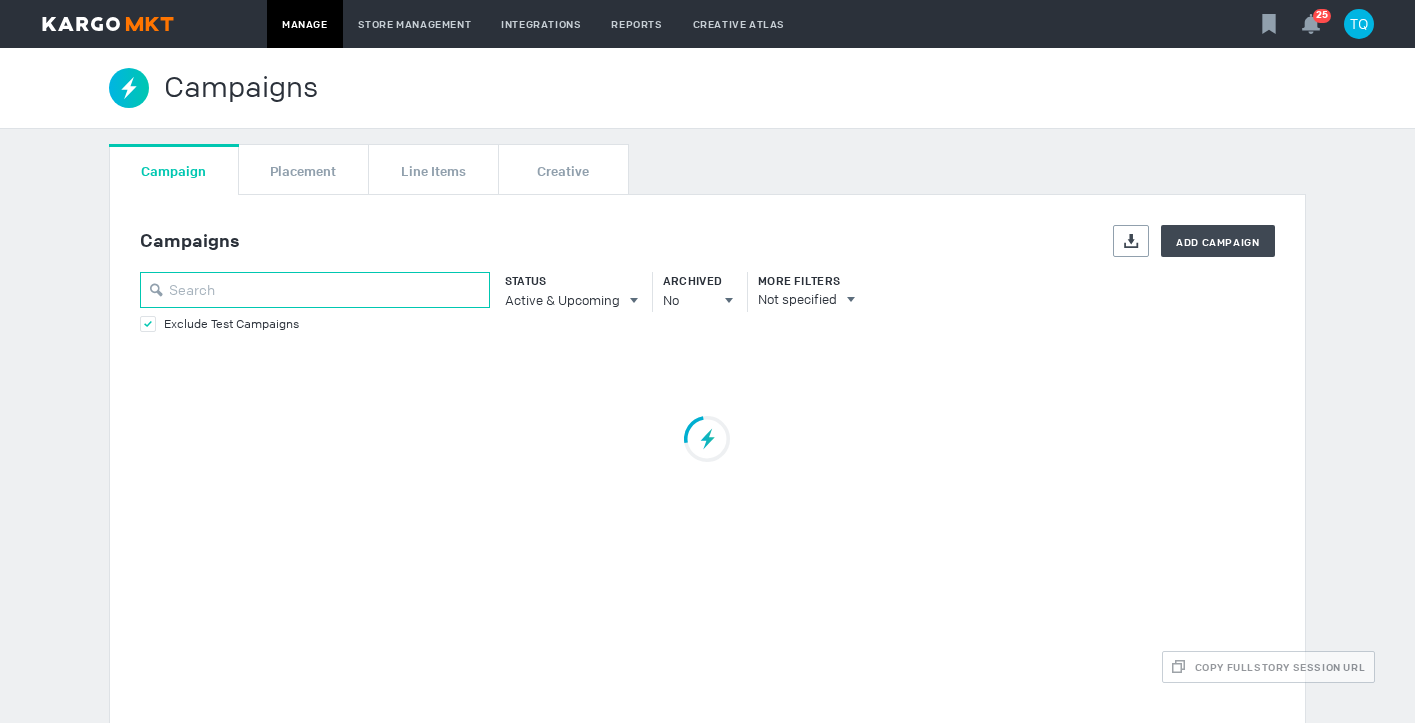 click at bounding box center [315, 290] 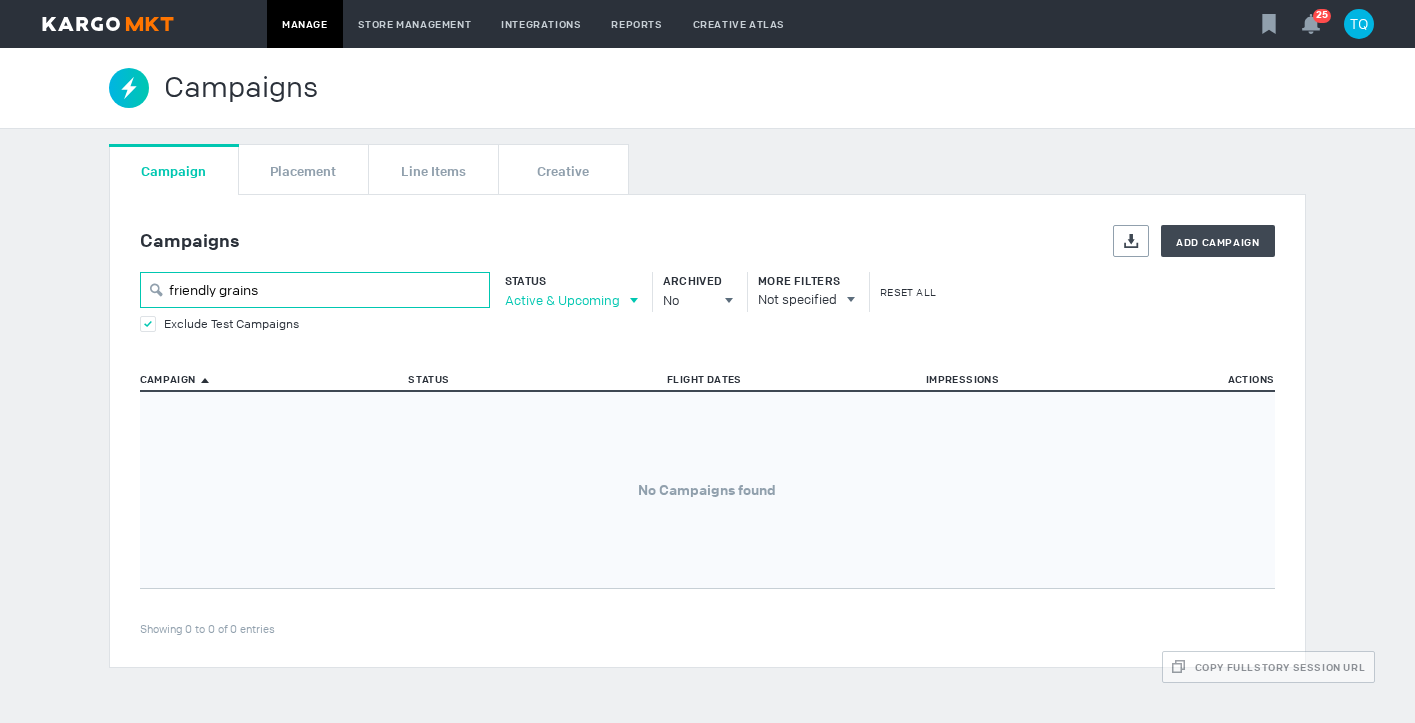 type on "friendly grains" 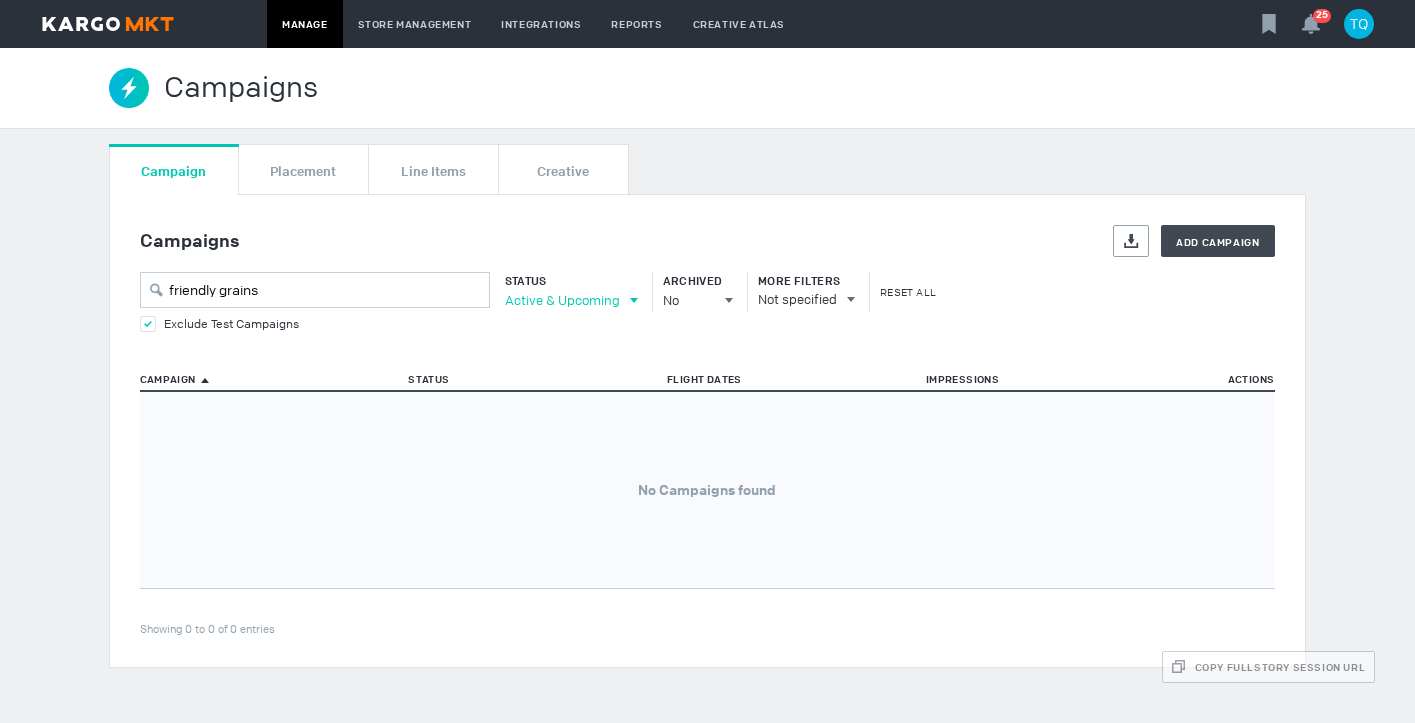 click on "Active & Upcoming" at bounding box center (562, 300) 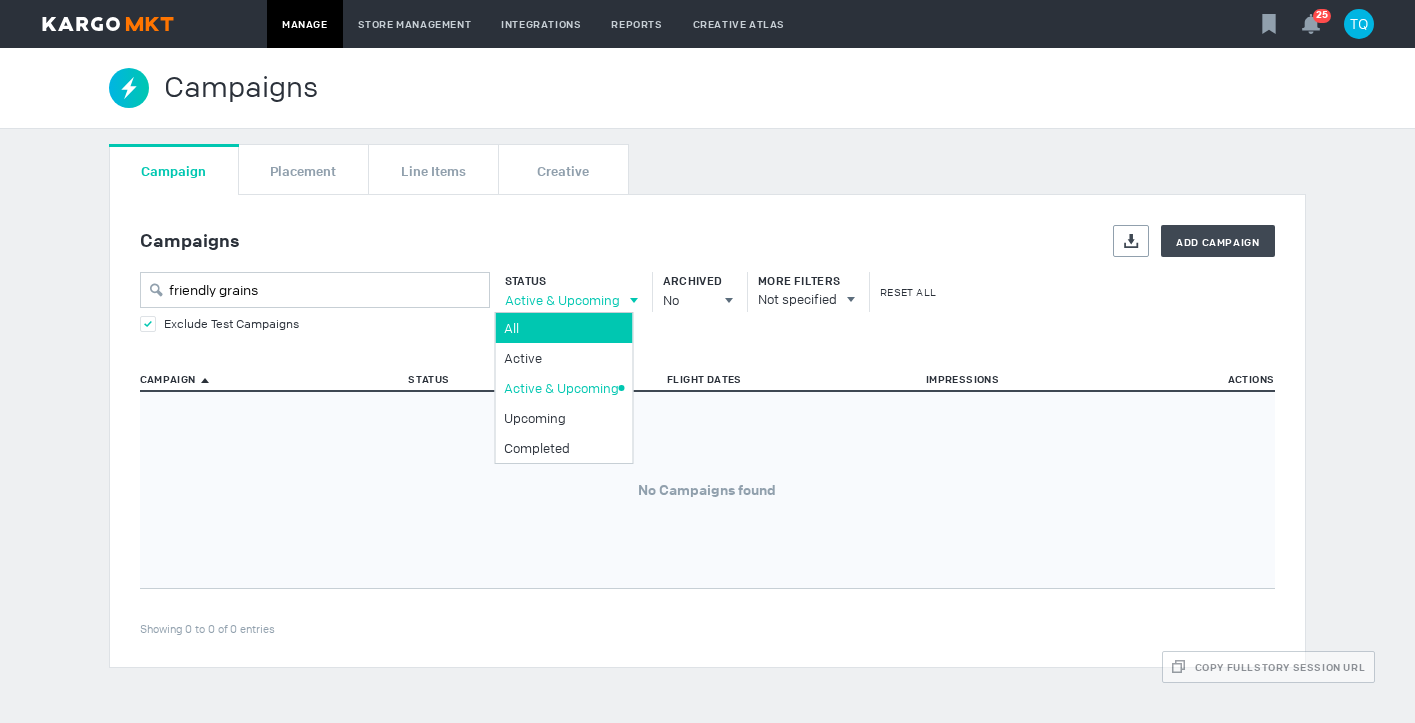 click on "All" at bounding box center [561, 328] 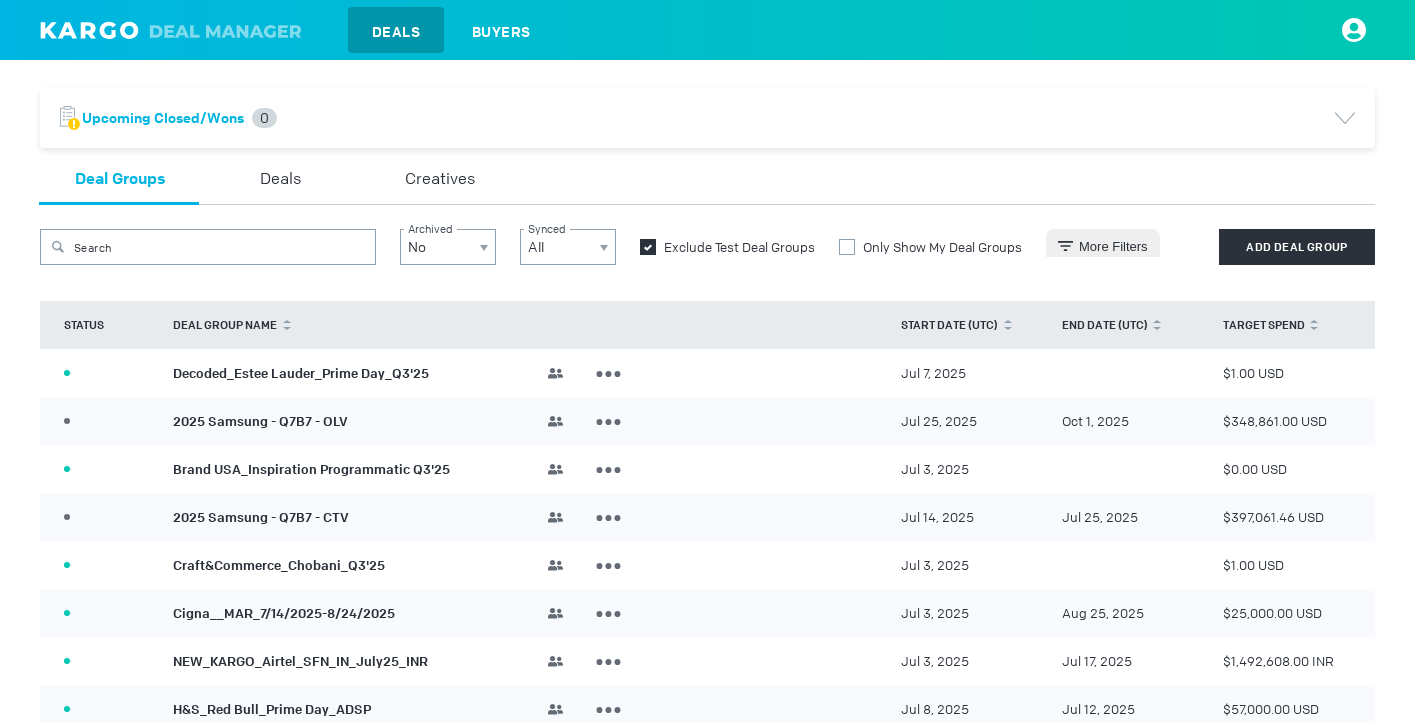 scroll, scrollTop: 0, scrollLeft: 0, axis: both 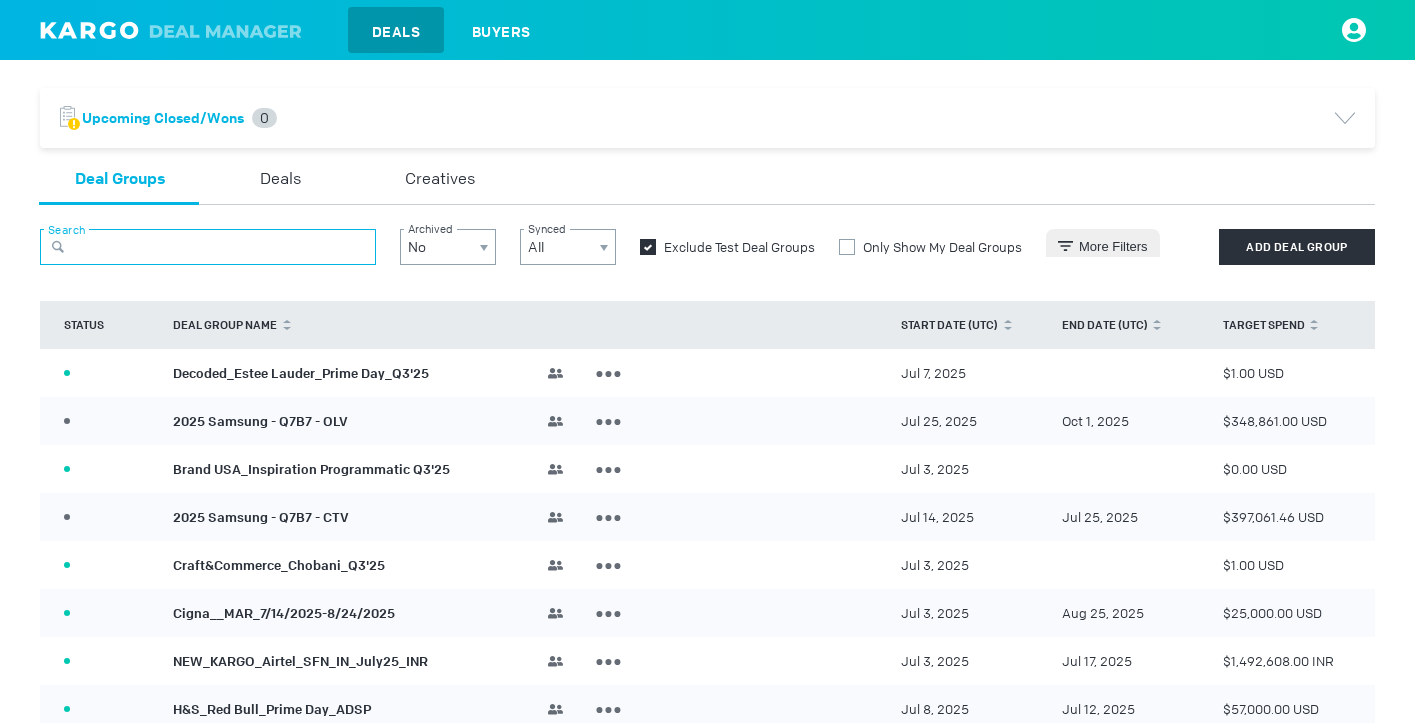 click at bounding box center (208, 247) 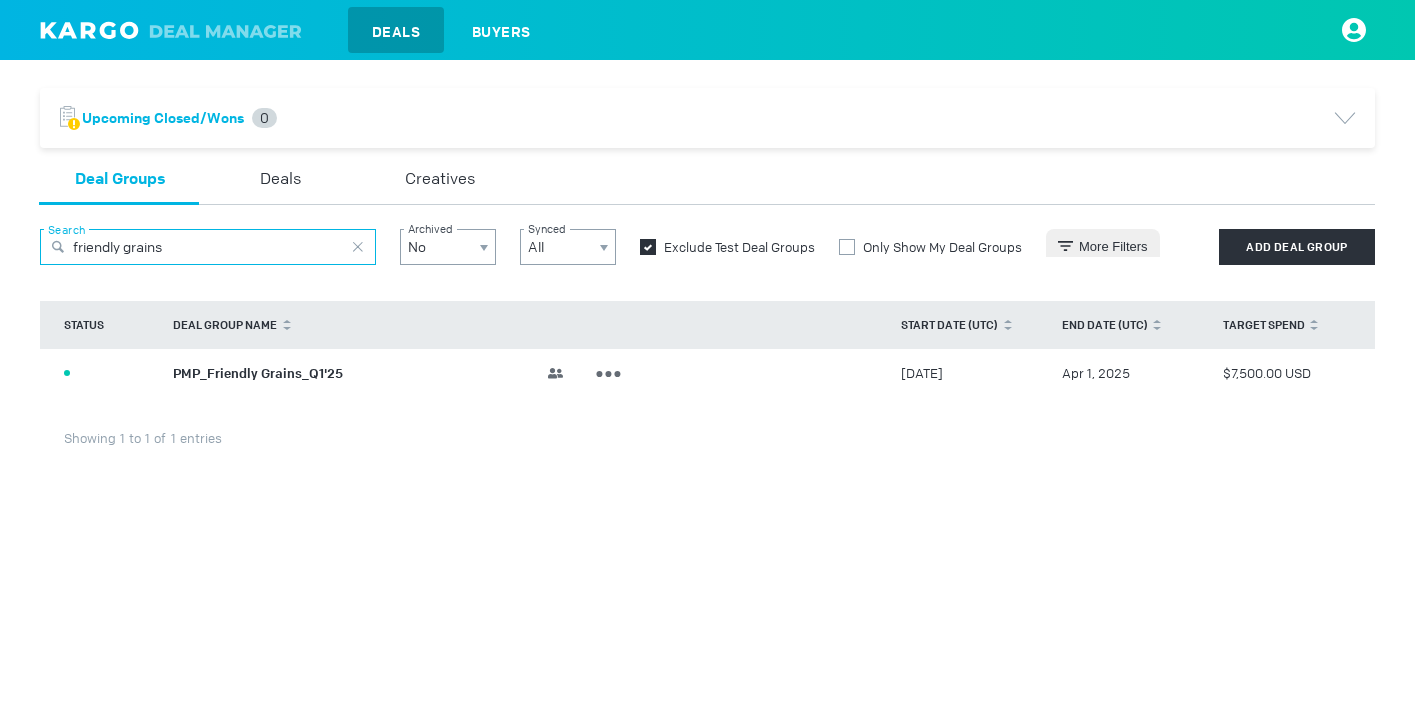 type on "friendly grains" 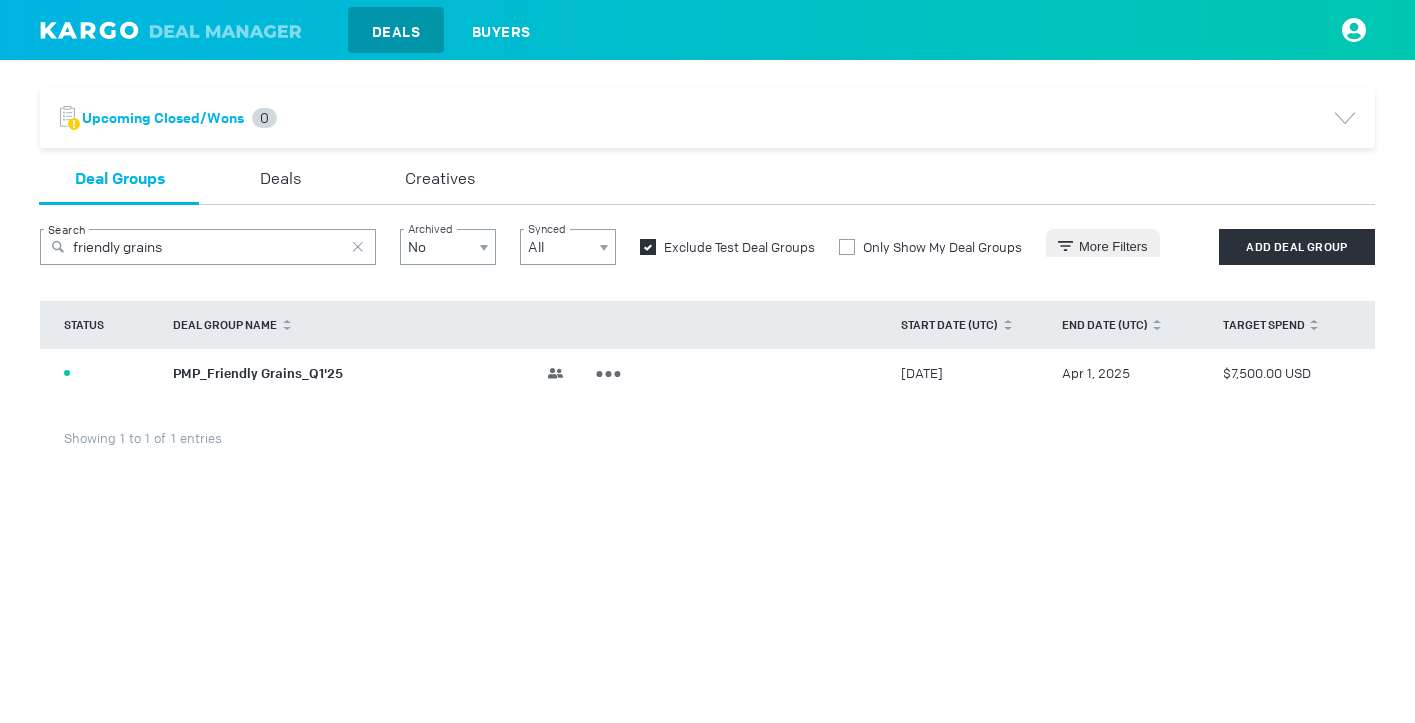 click on "PMP_Friendly Grains_Q1'25" at bounding box center [258, 372] 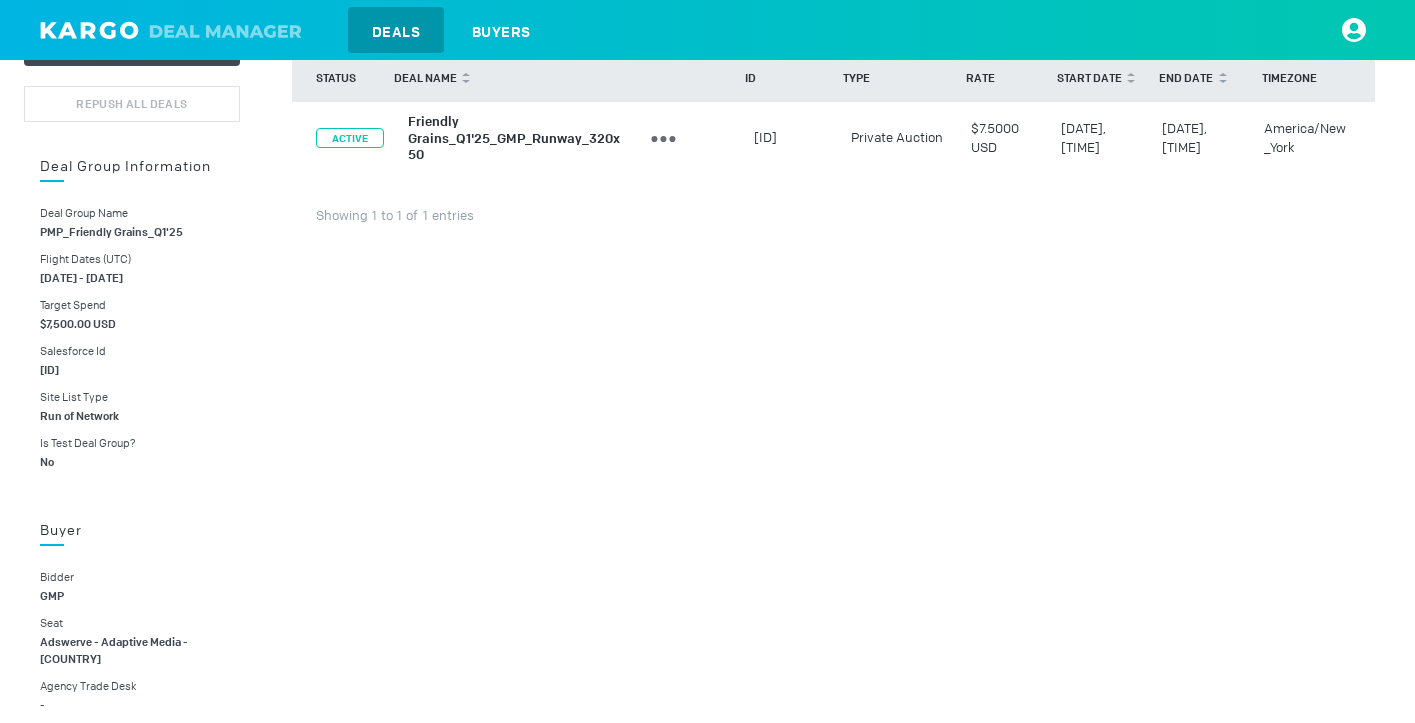 scroll, scrollTop: 257, scrollLeft: 0, axis: vertical 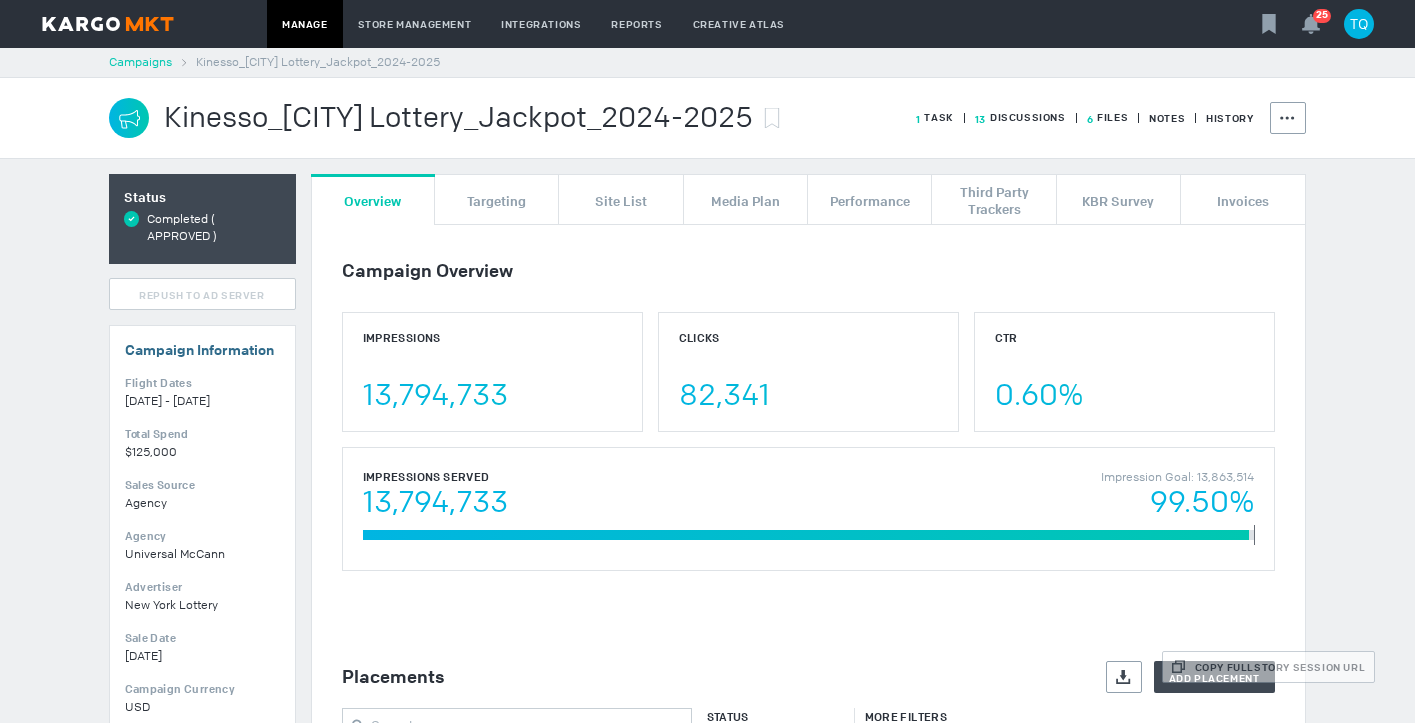 click on "Campaigns" at bounding box center (140, 62) 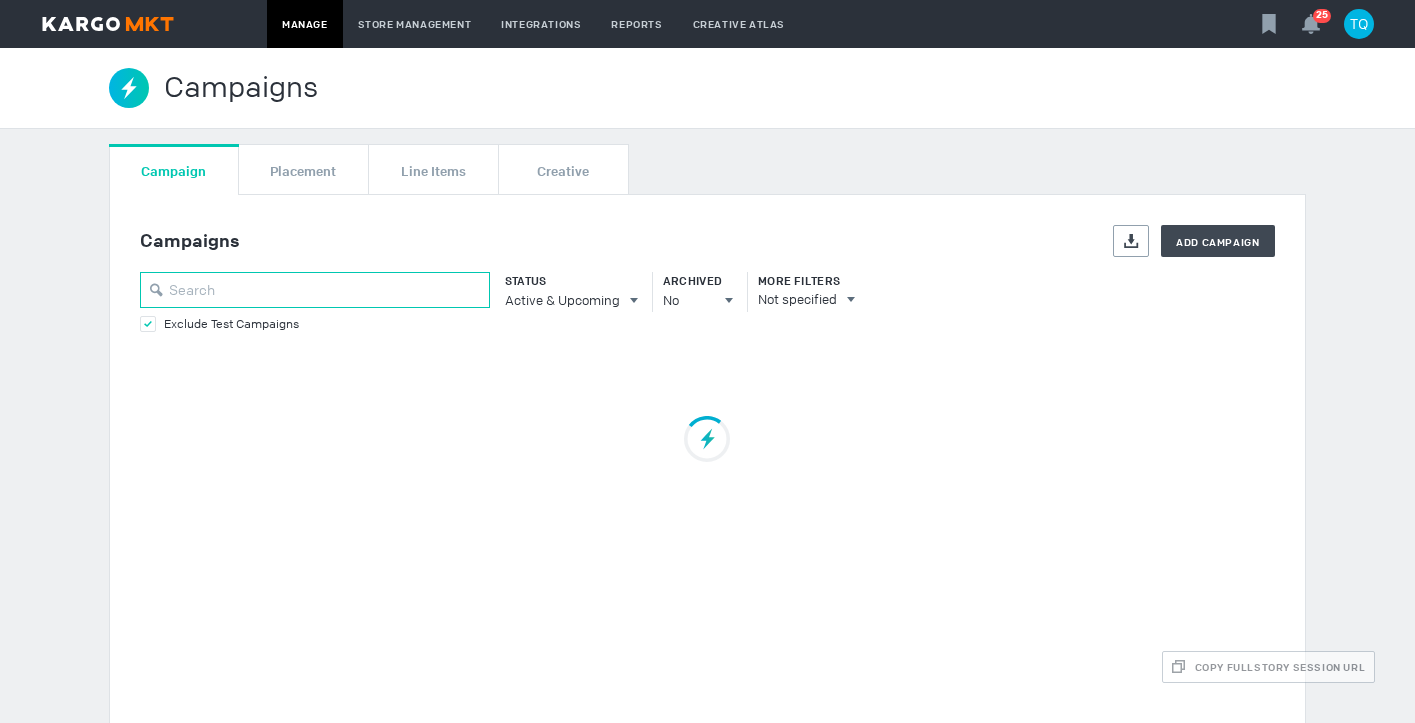 click at bounding box center [315, 290] 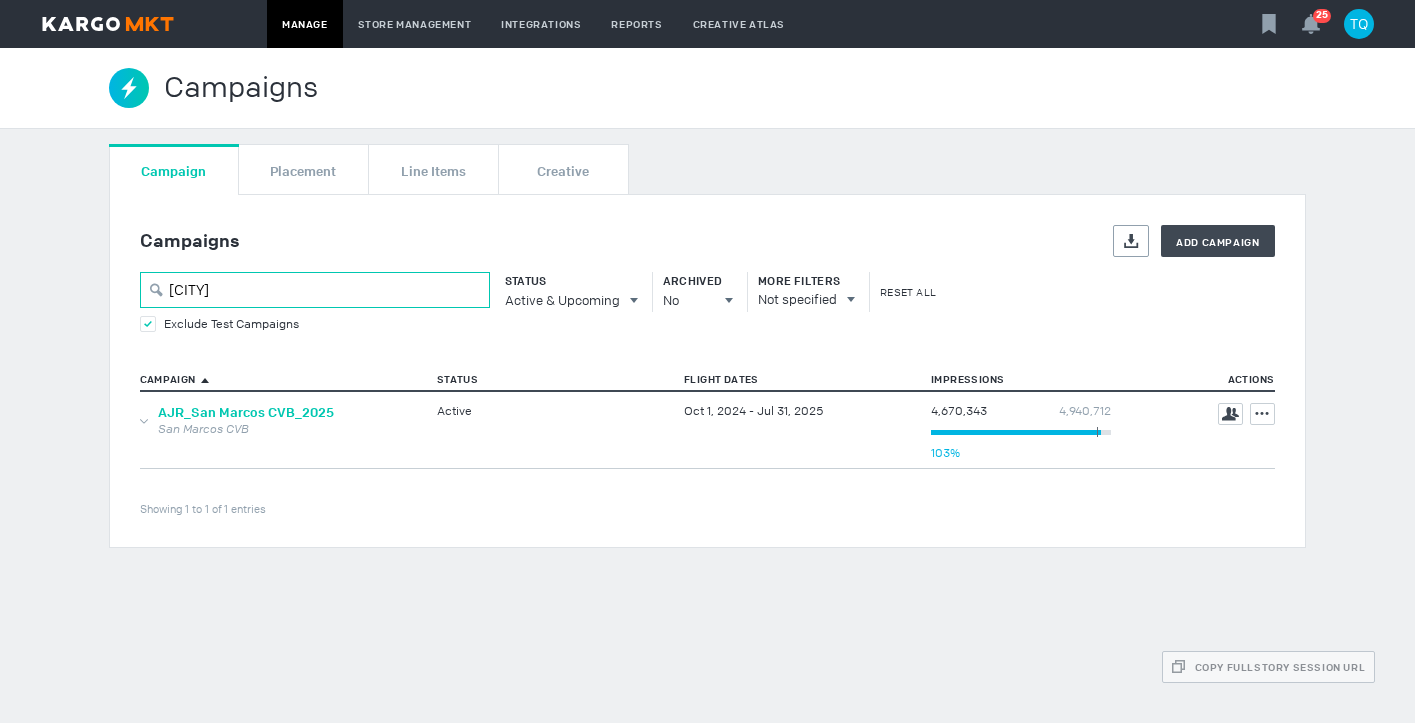 type on "san mar" 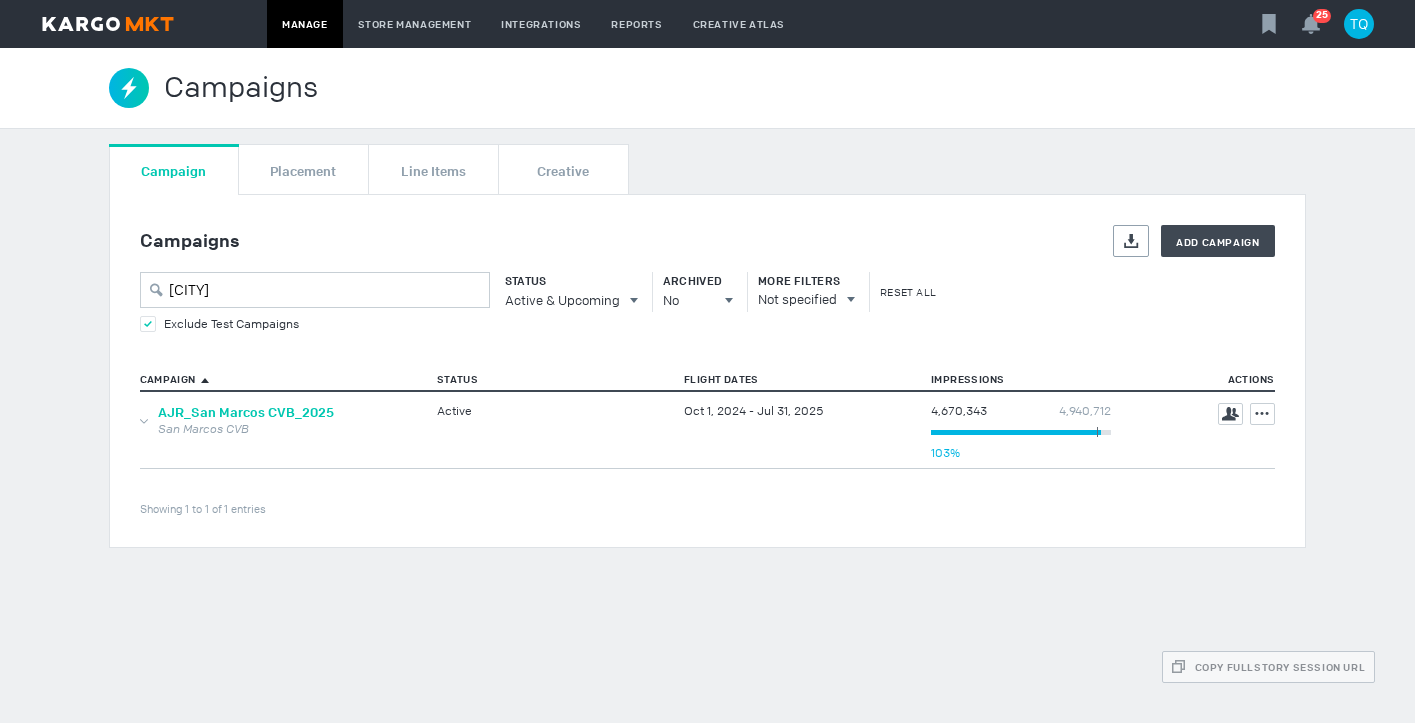 click on "AJR_San Marcos CVB_2025" at bounding box center [246, 412] 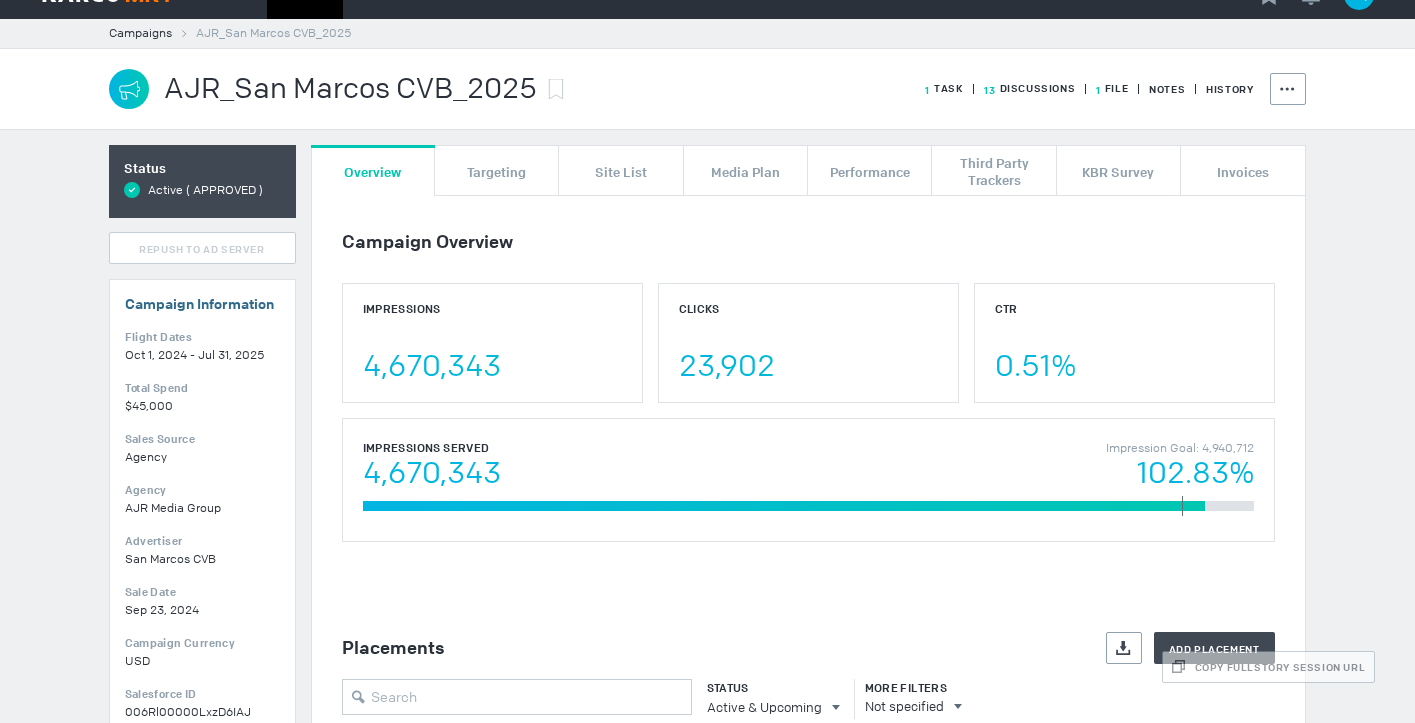 scroll, scrollTop: 0, scrollLeft: 0, axis: both 